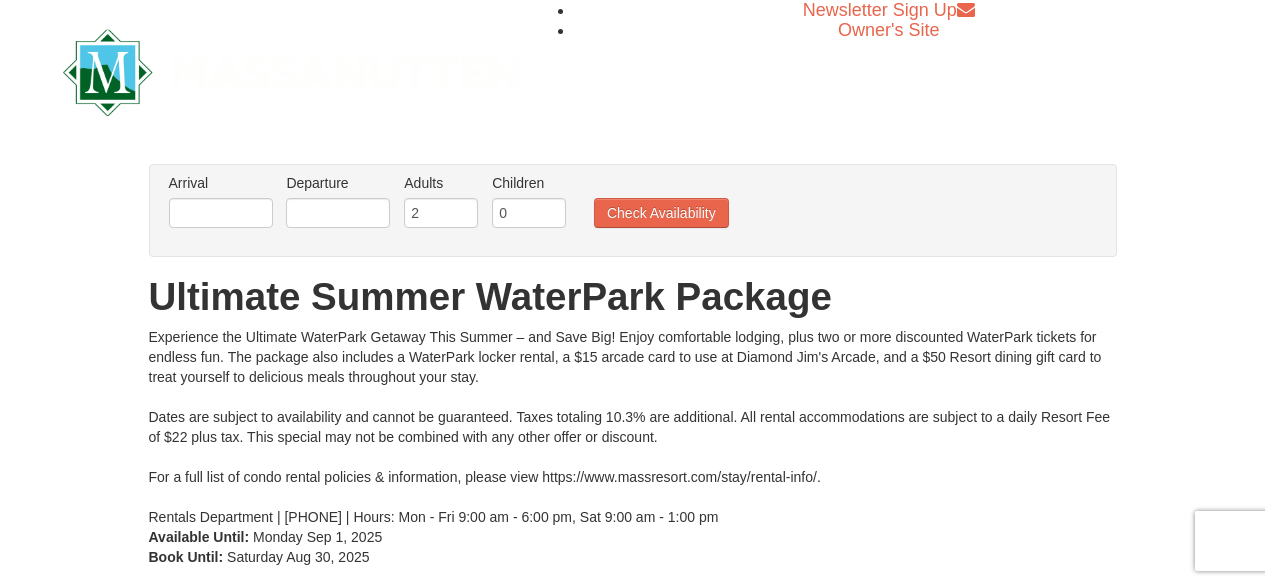 scroll, scrollTop: 0, scrollLeft: 0, axis: both 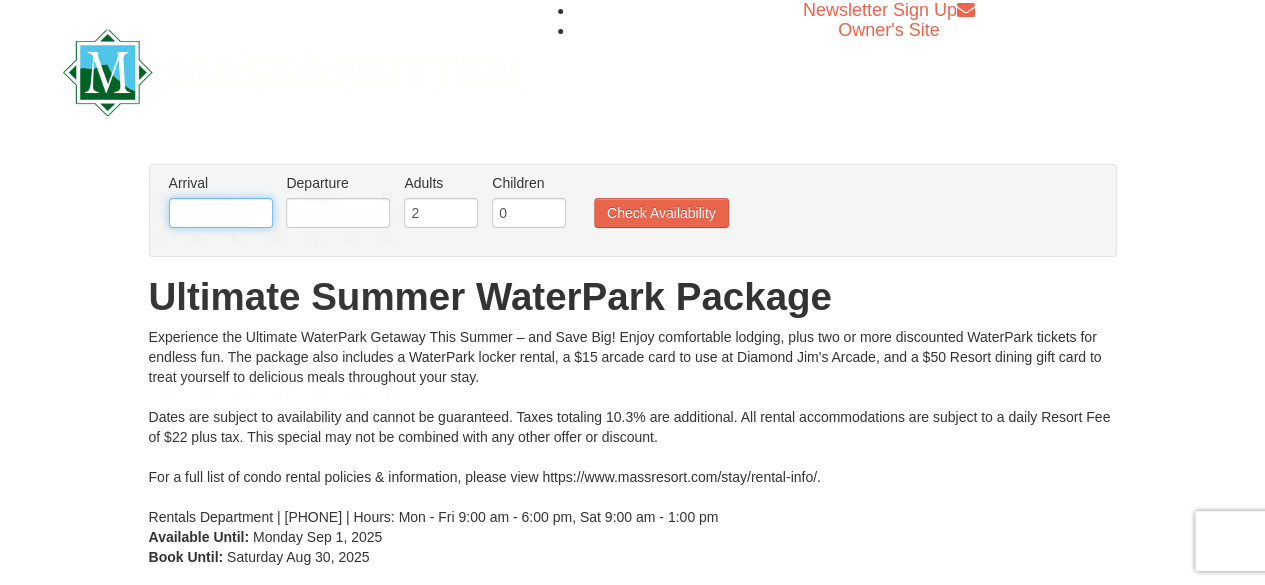 click at bounding box center [221, 213] 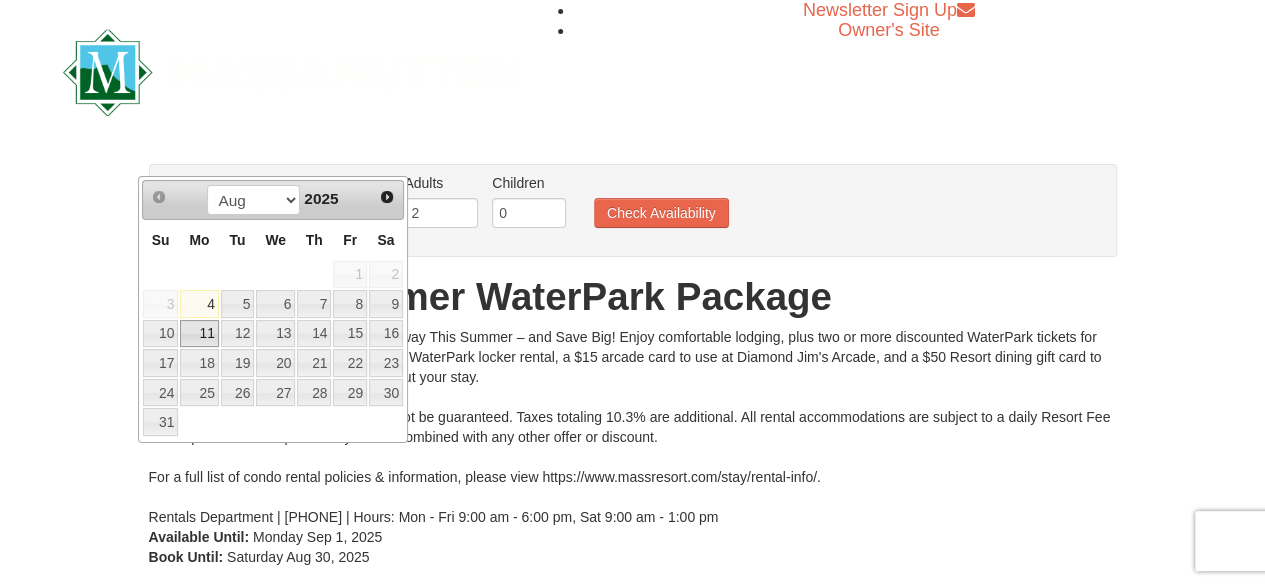 click on "11" at bounding box center [199, 334] 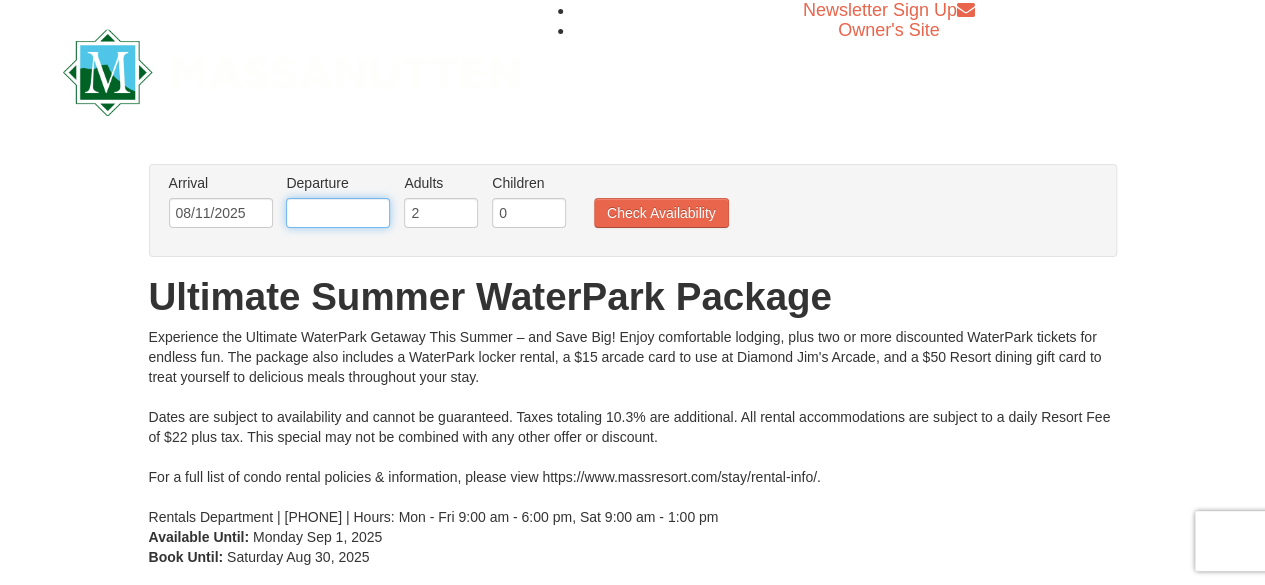 click at bounding box center [338, 213] 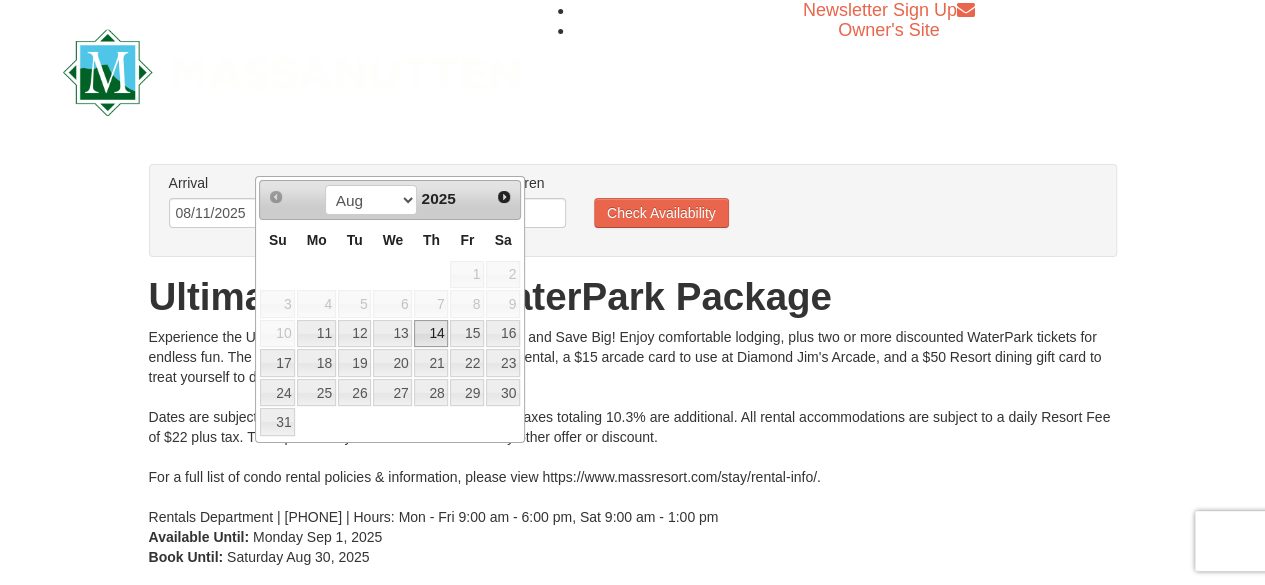click on "14" at bounding box center (431, 334) 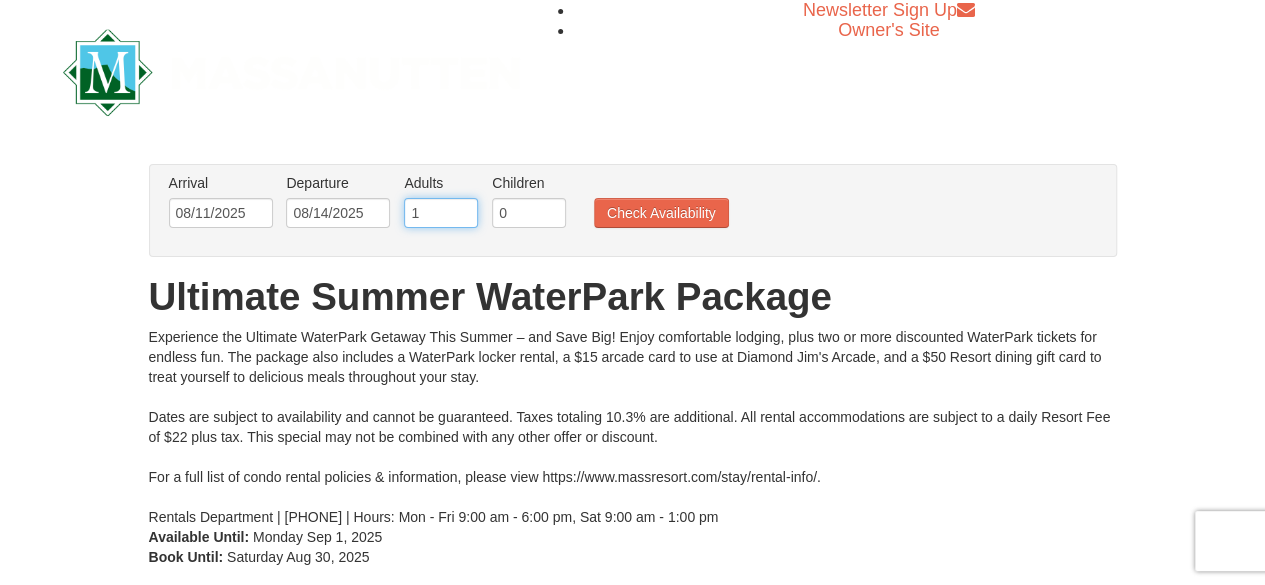 click on "1" at bounding box center [441, 213] 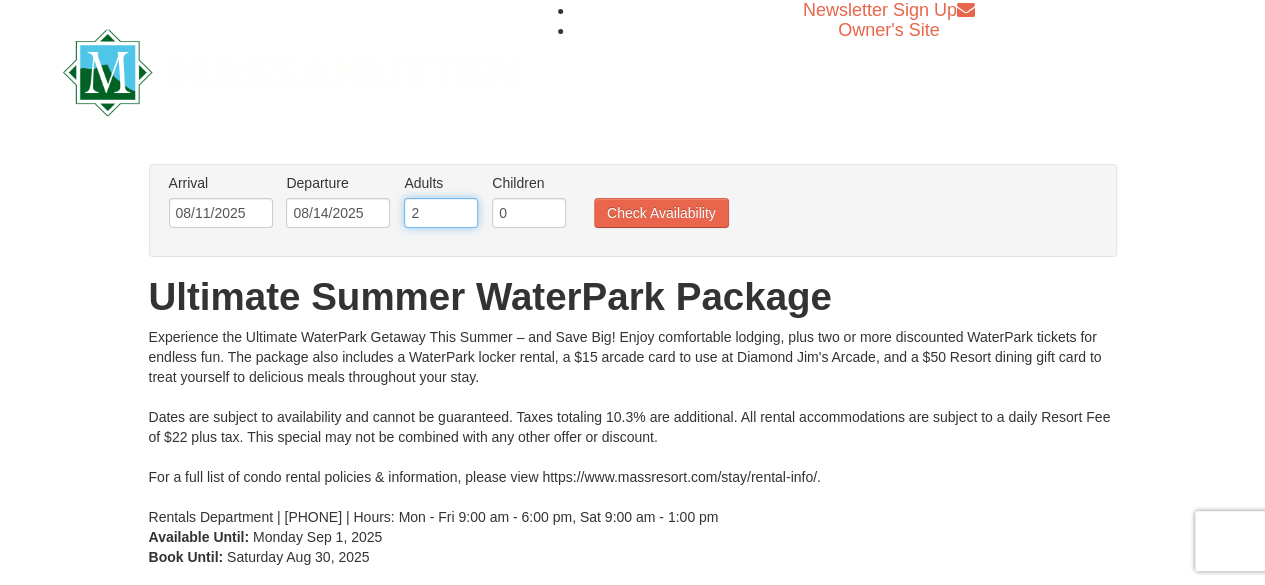click on "2" at bounding box center (441, 213) 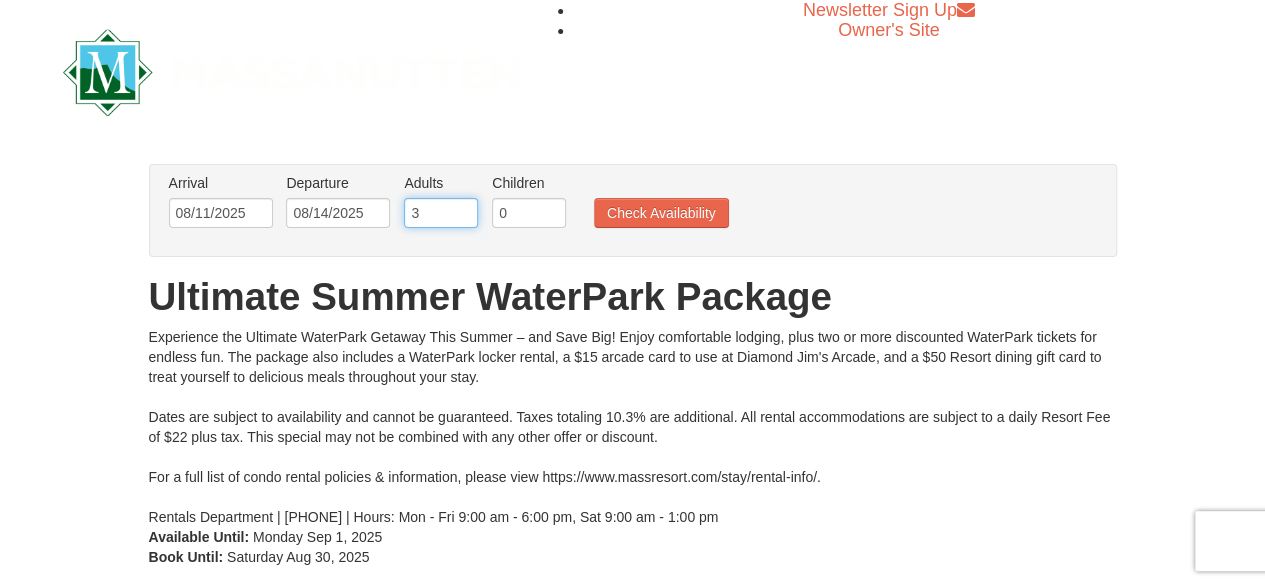 type on "3" 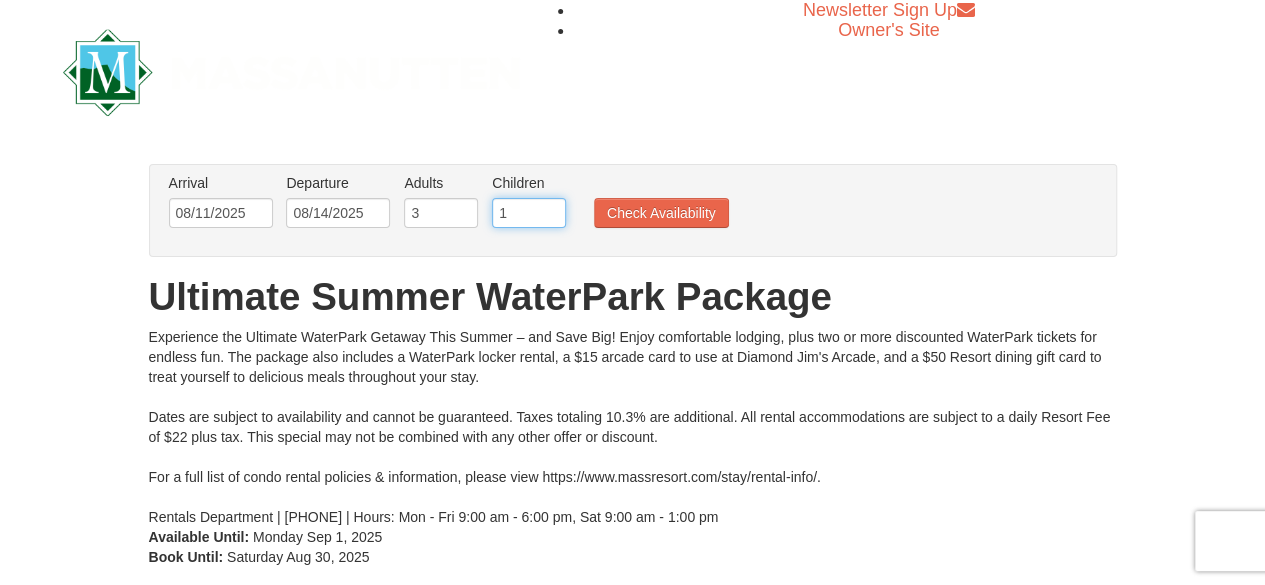click on "1" at bounding box center (529, 213) 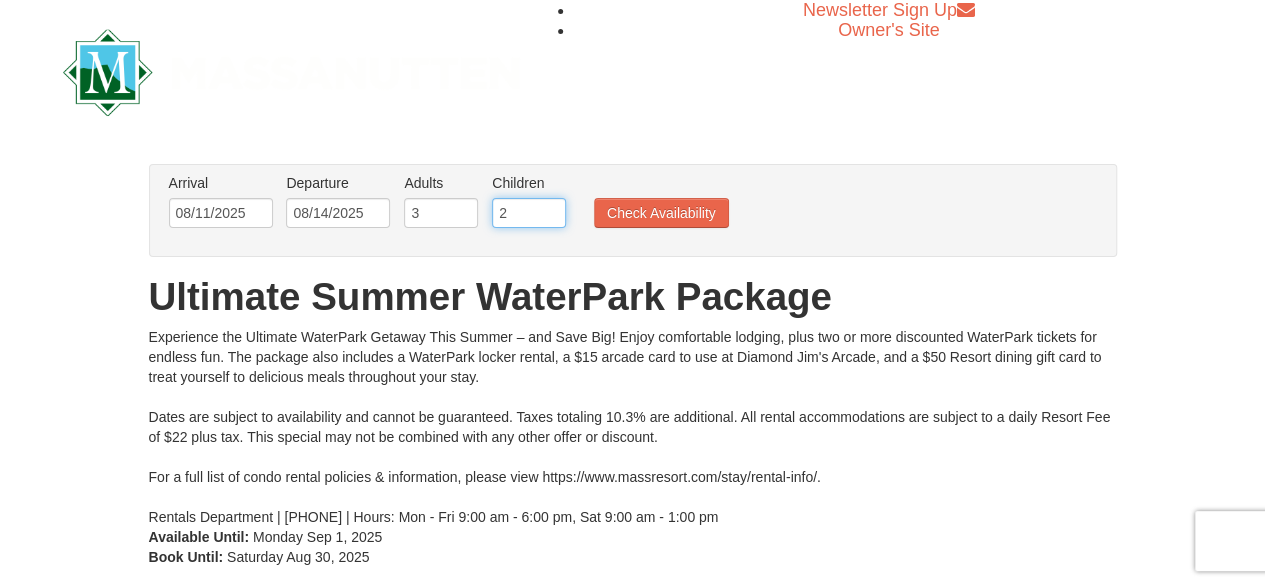 click on "2" at bounding box center [529, 213] 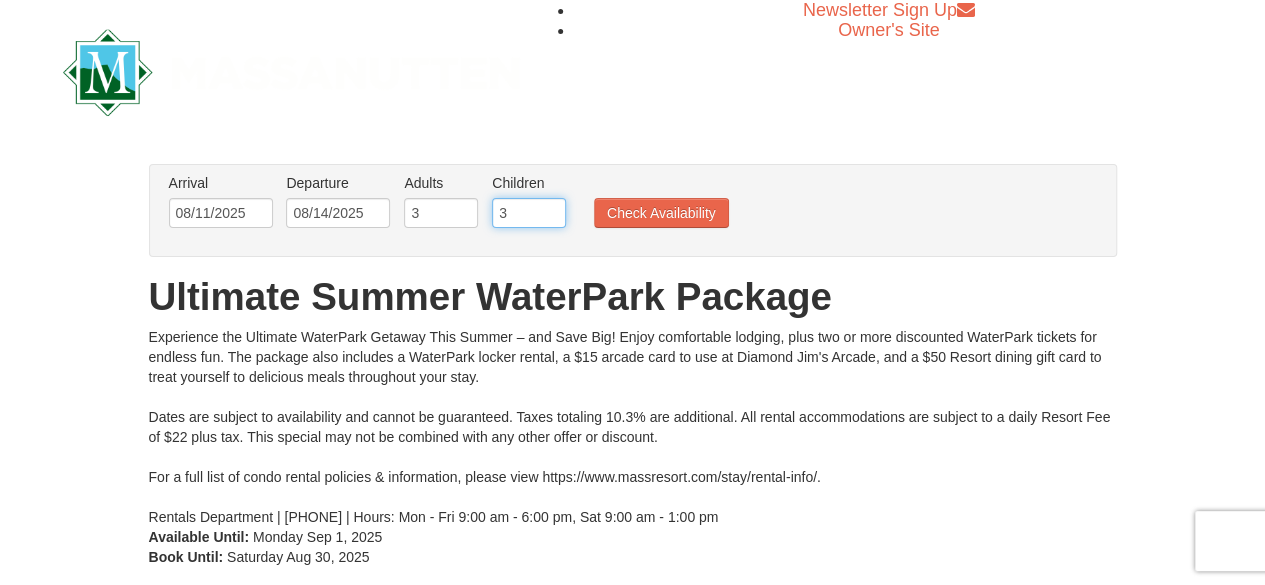 type on "3" 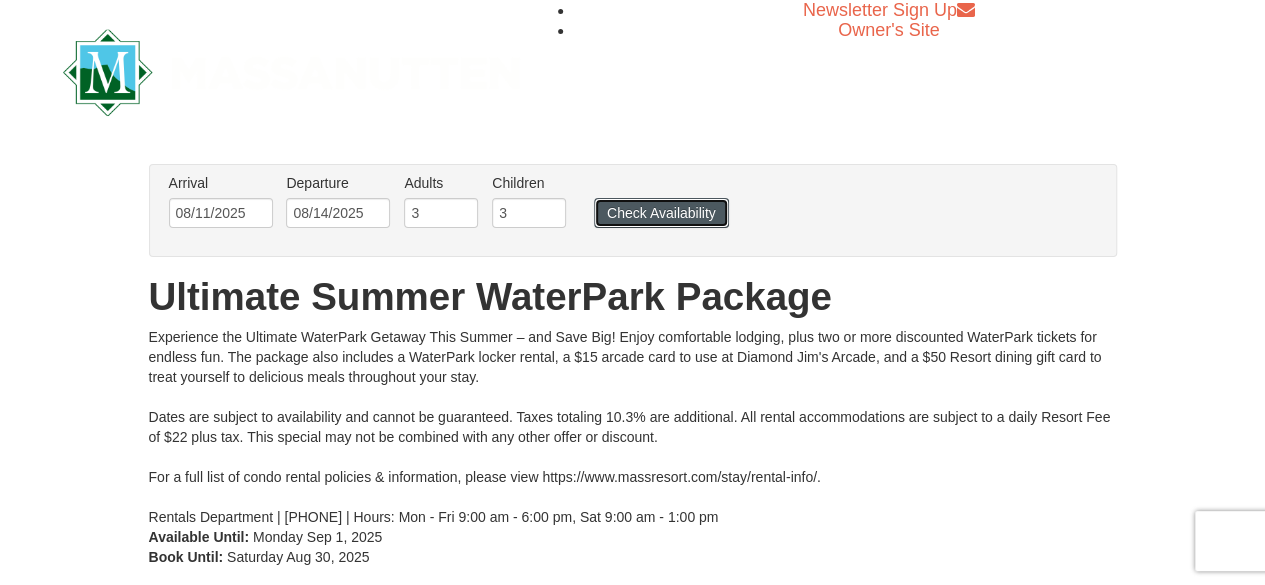 click on "Check Availability" at bounding box center [661, 213] 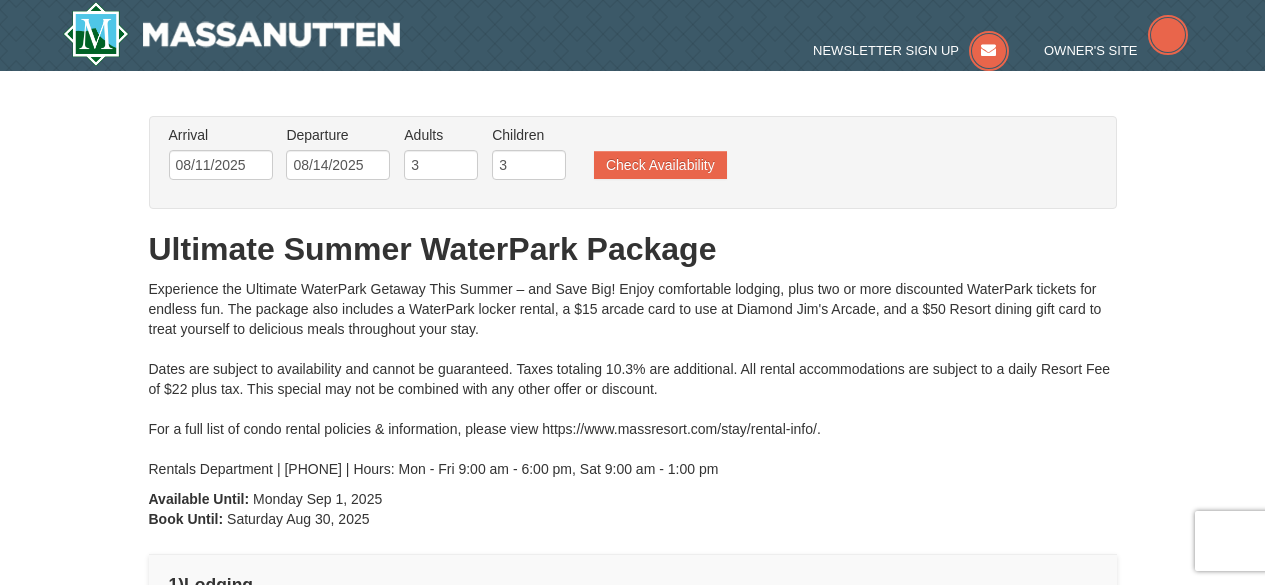 scroll, scrollTop: 0, scrollLeft: 0, axis: both 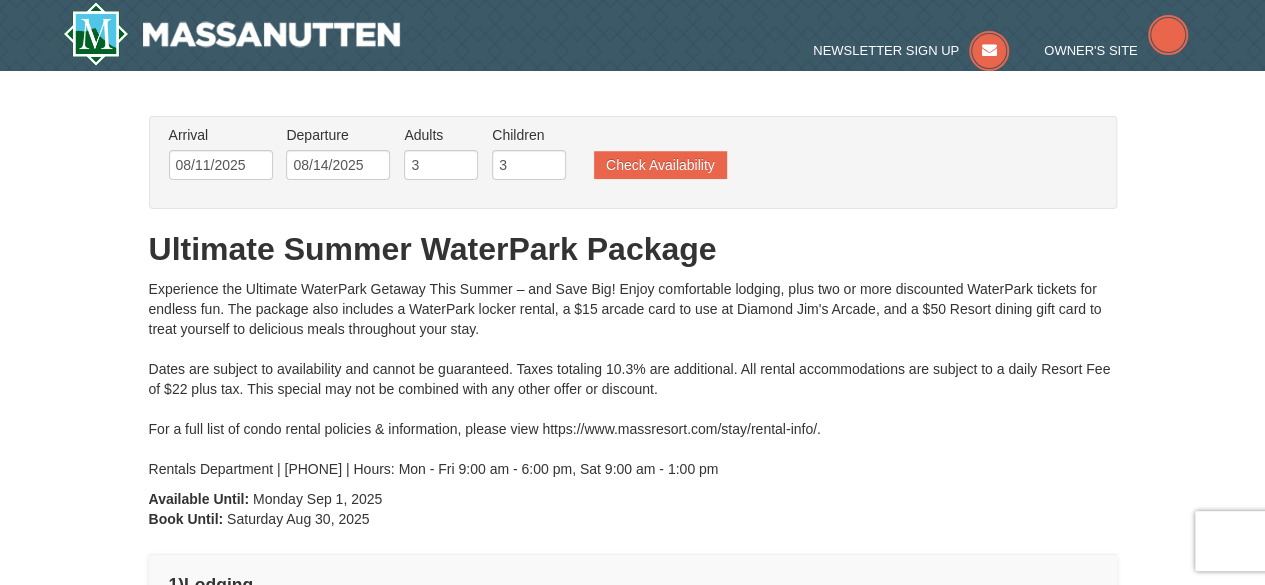type on "08/11/2025" 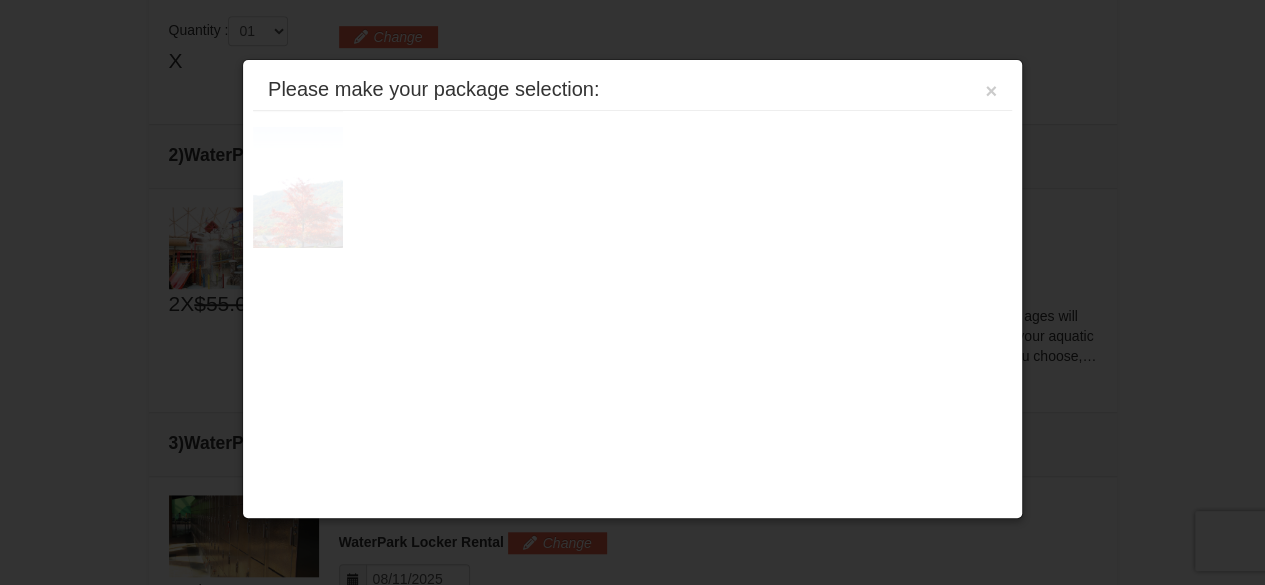 scroll, scrollTop: 630, scrollLeft: 0, axis: vertical 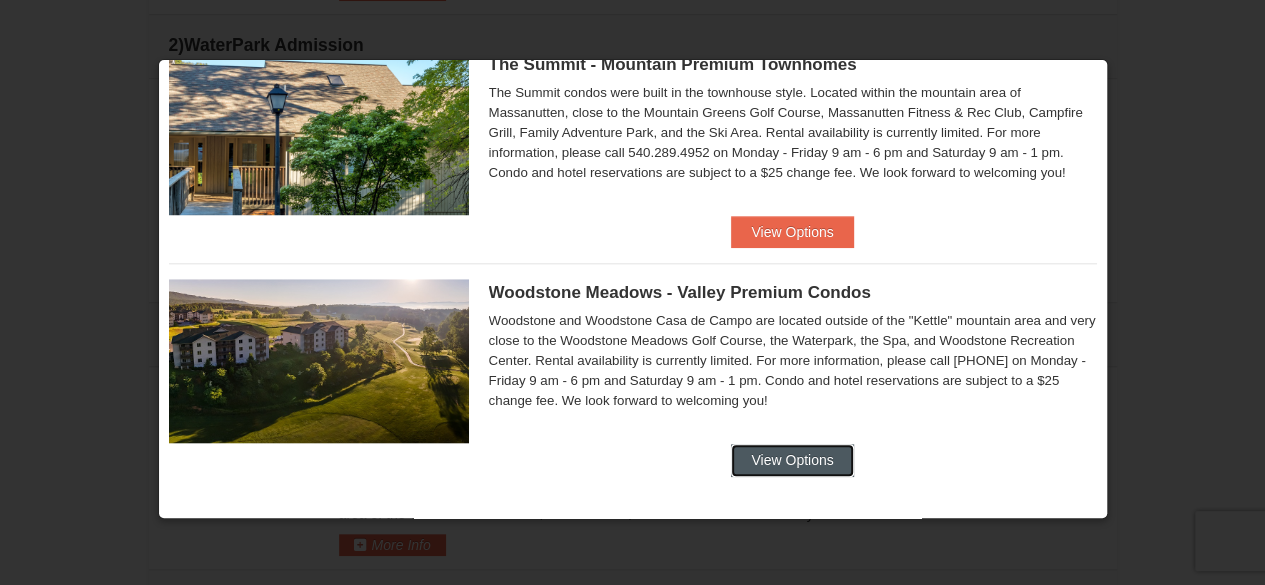 click on "View Options" at bounding box center (792, 460) 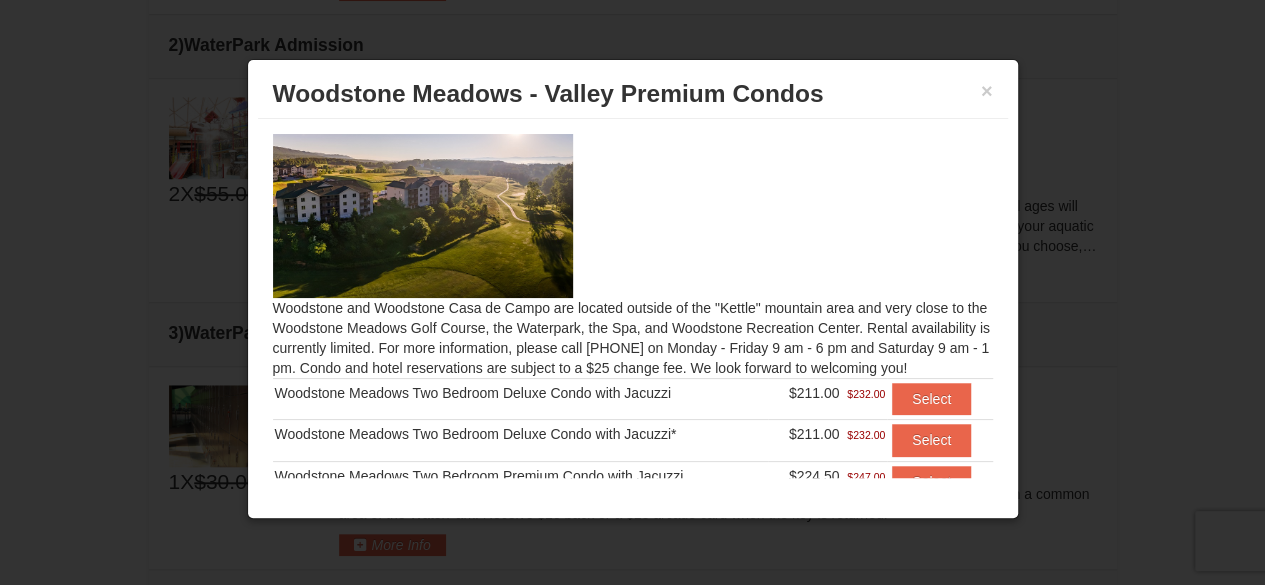 click on "Select" at bounding box center [931, 523] 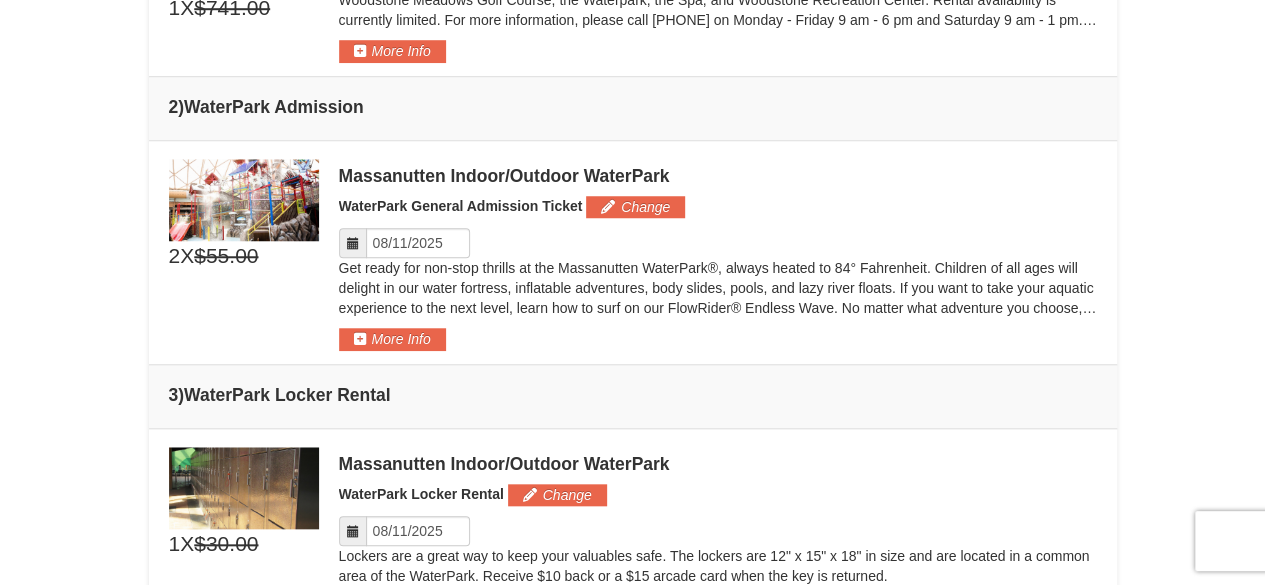 scroll, scrollTop: 730, scrollLeft: 0, axis: vertical 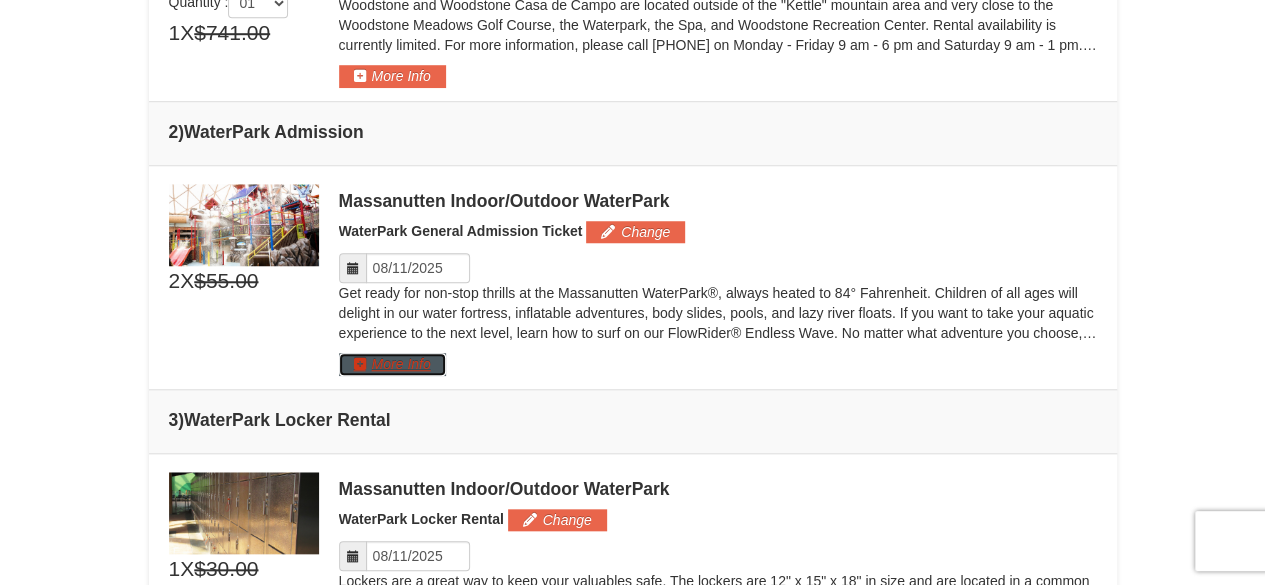 click on "More Info" at bounding box center (392, 364) 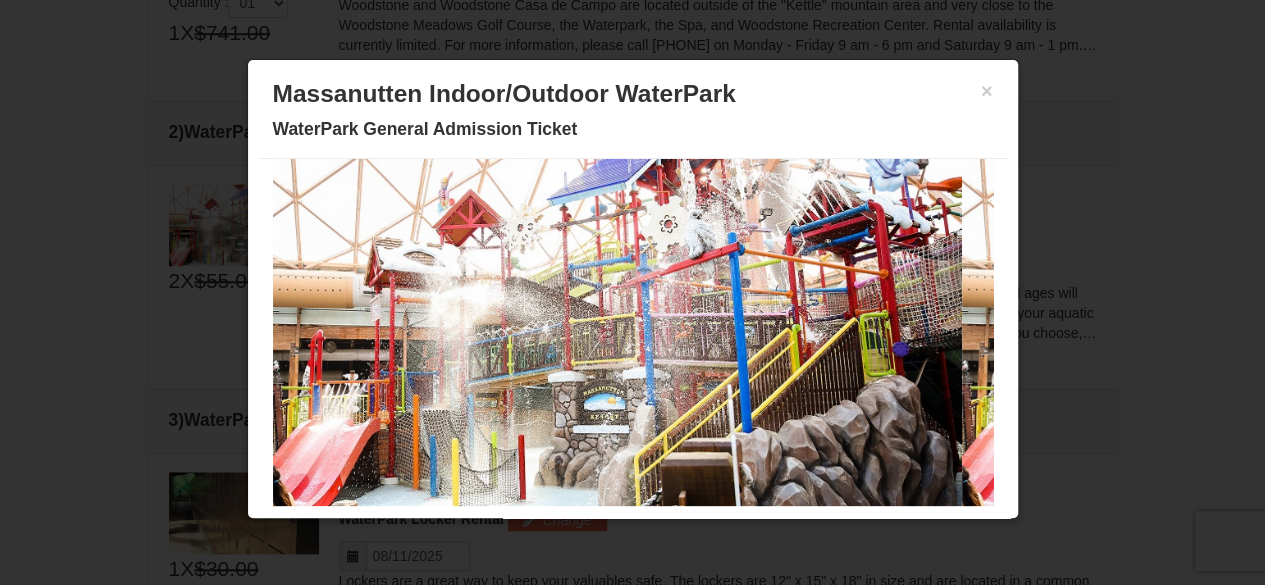 scroll, scrollTop: 105, scrollLeft: 0, axis: vertical 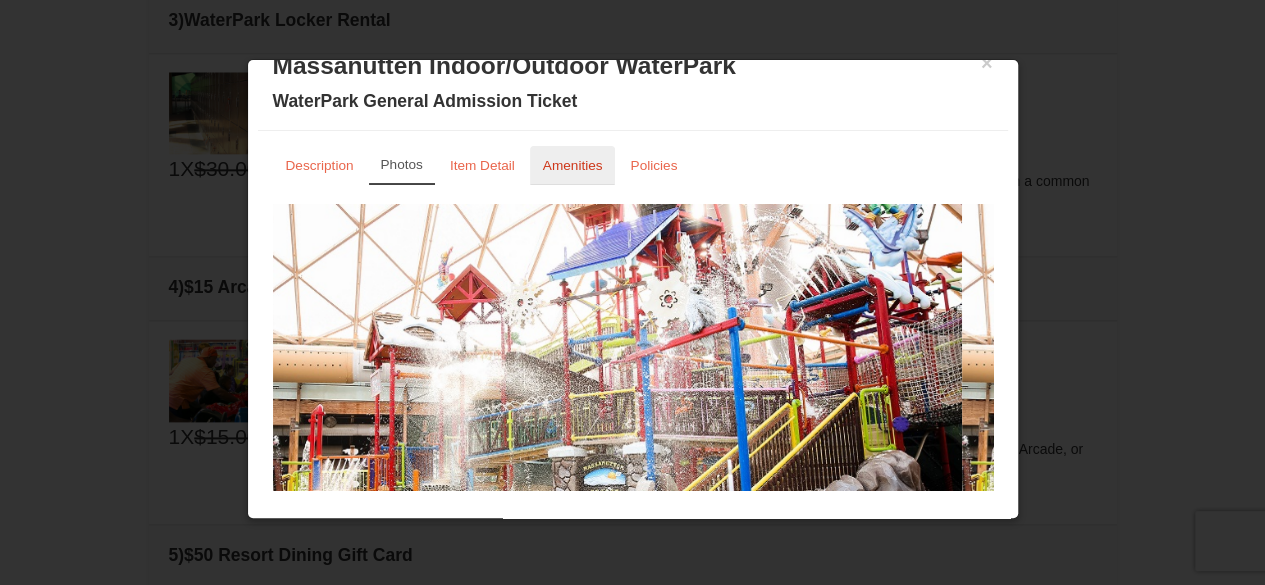 click on "Amenities" at bounding box center [573, 165] 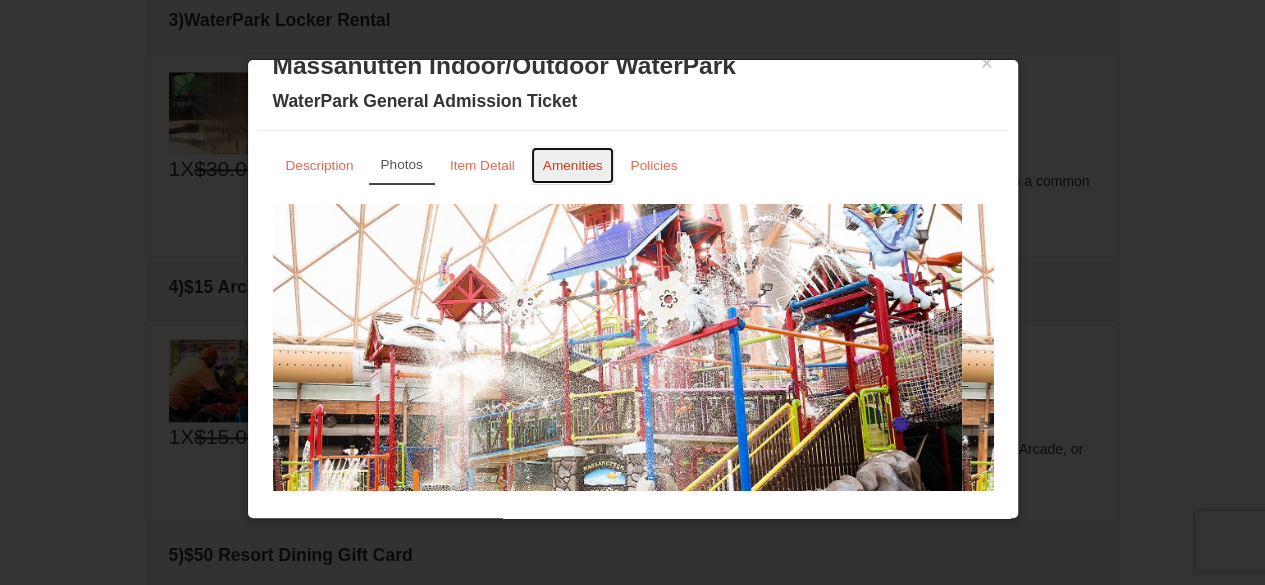 scroll, scrollTop: 0, scrollLeft: 0, axis: both 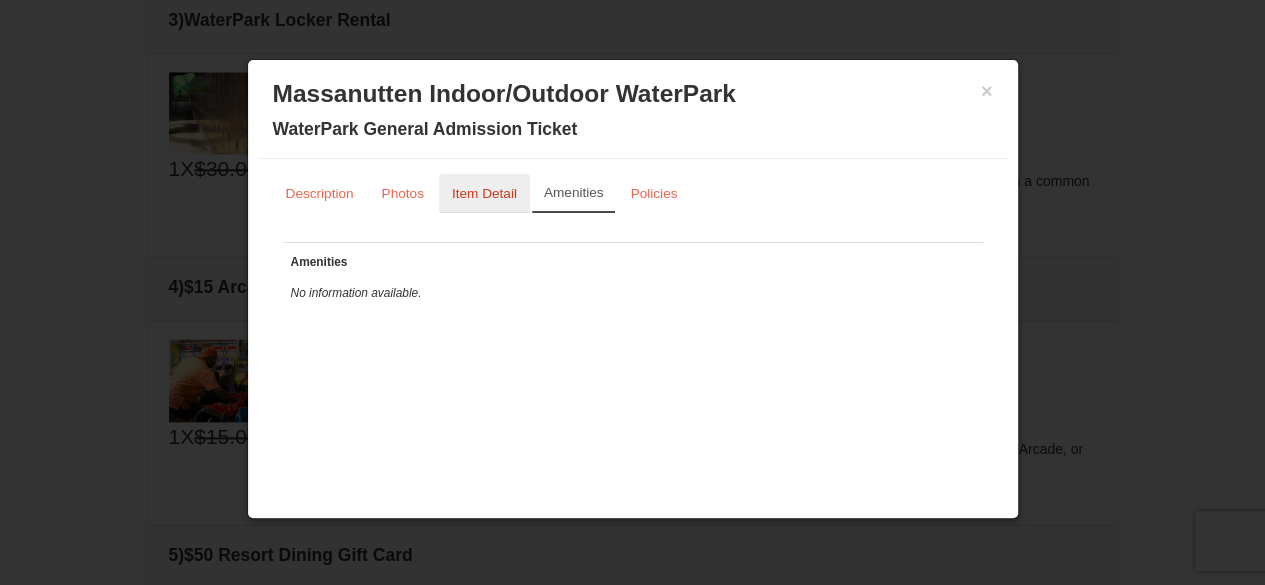 click on "Item Detail" at bounding box center (484, 193) 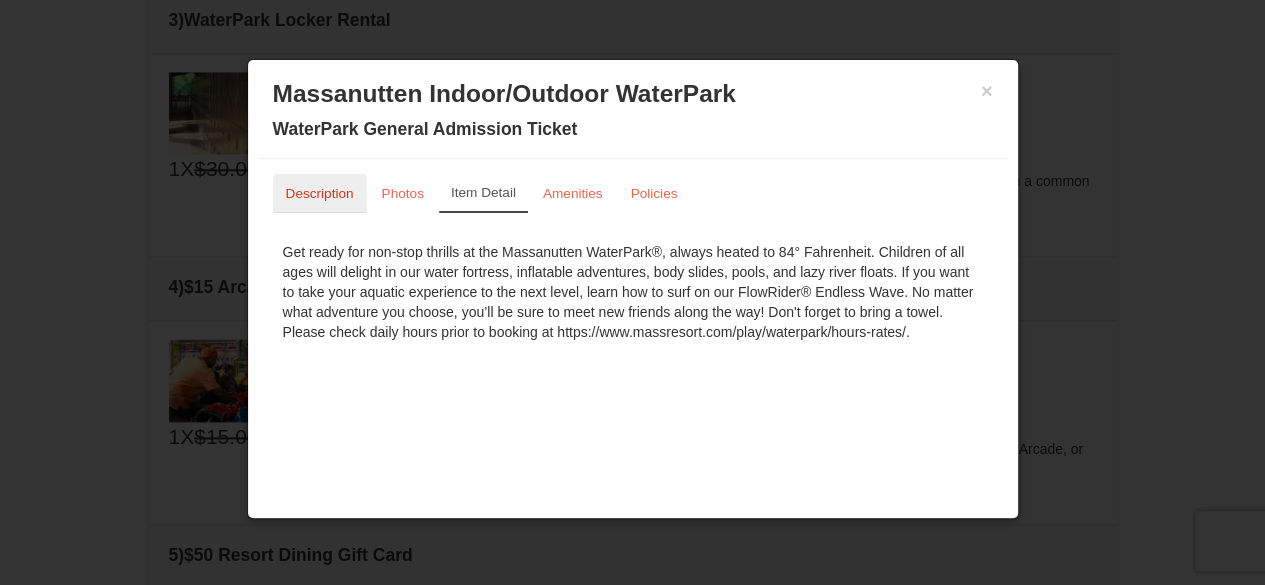 click on "Description" at bounding box center (320, 193) 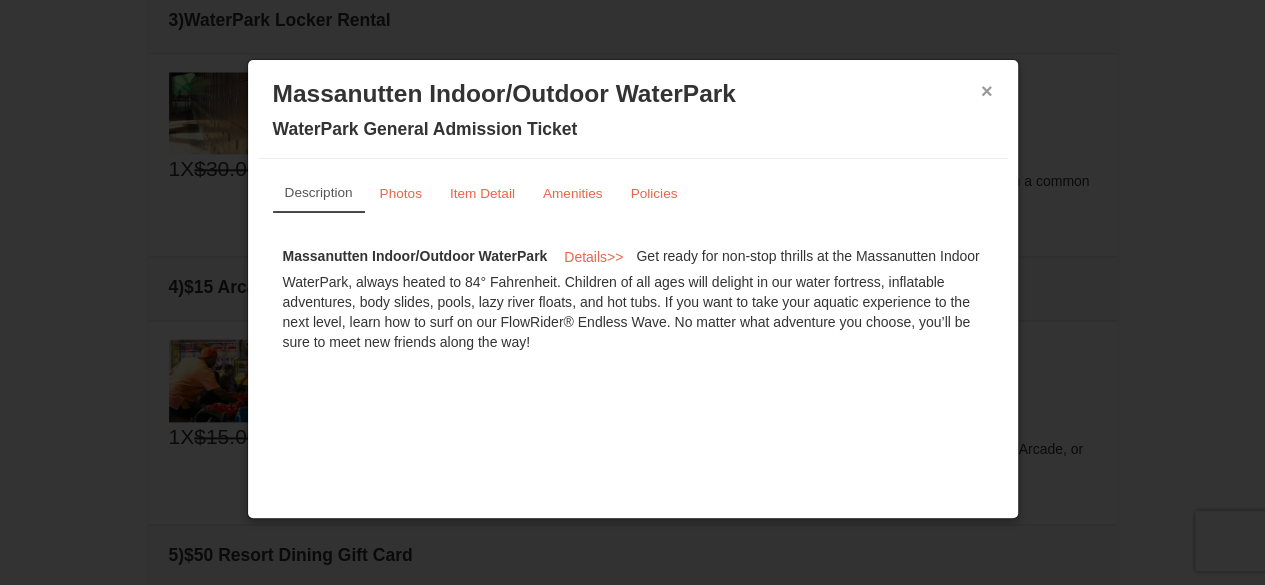 drag, startPoint x: 986, startPoint y: 87, endPoint x: 953, endPoint y: 89, distance: 33.06055 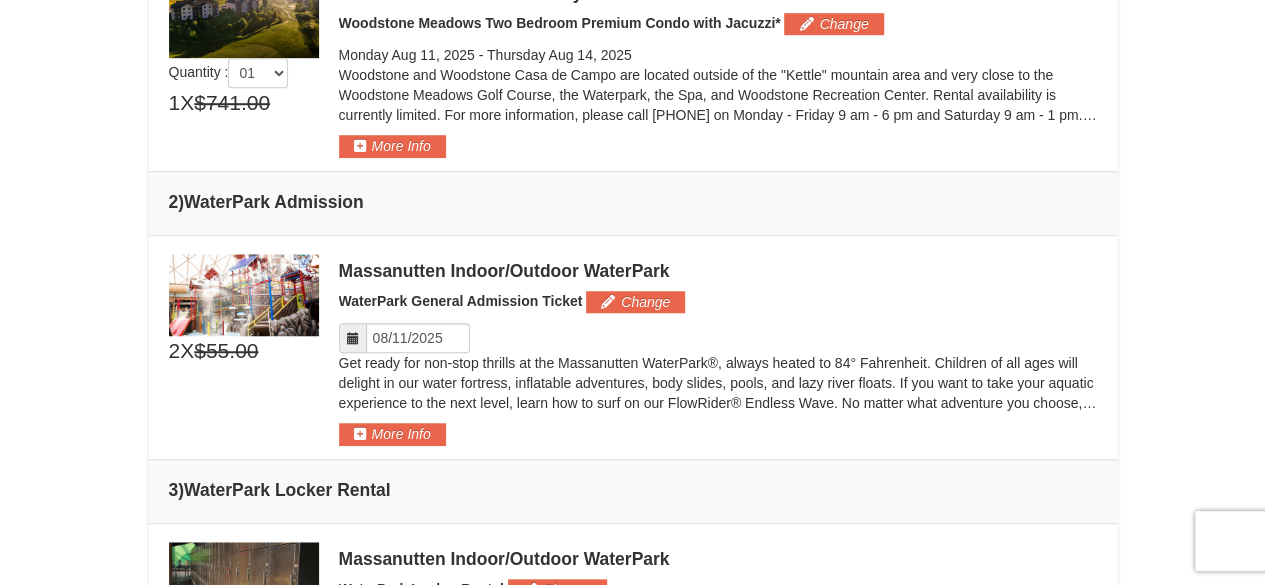 scroll, scrollTop: 630, scrollLeft: 0, axis: vertical 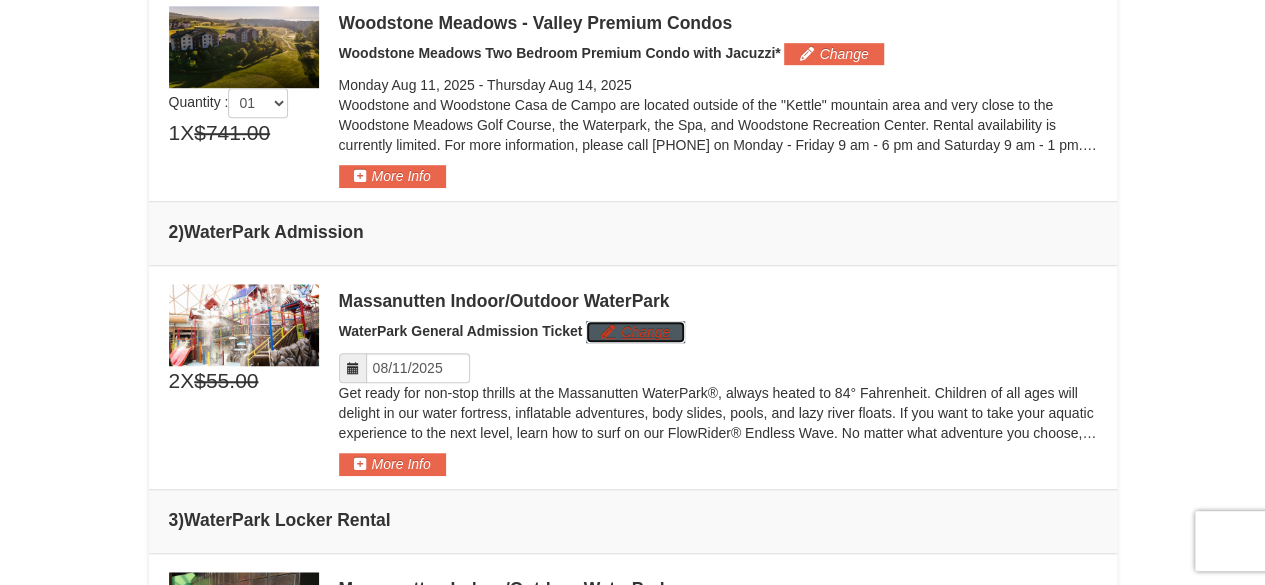 click on "Change" at bounding box center [635, 332] 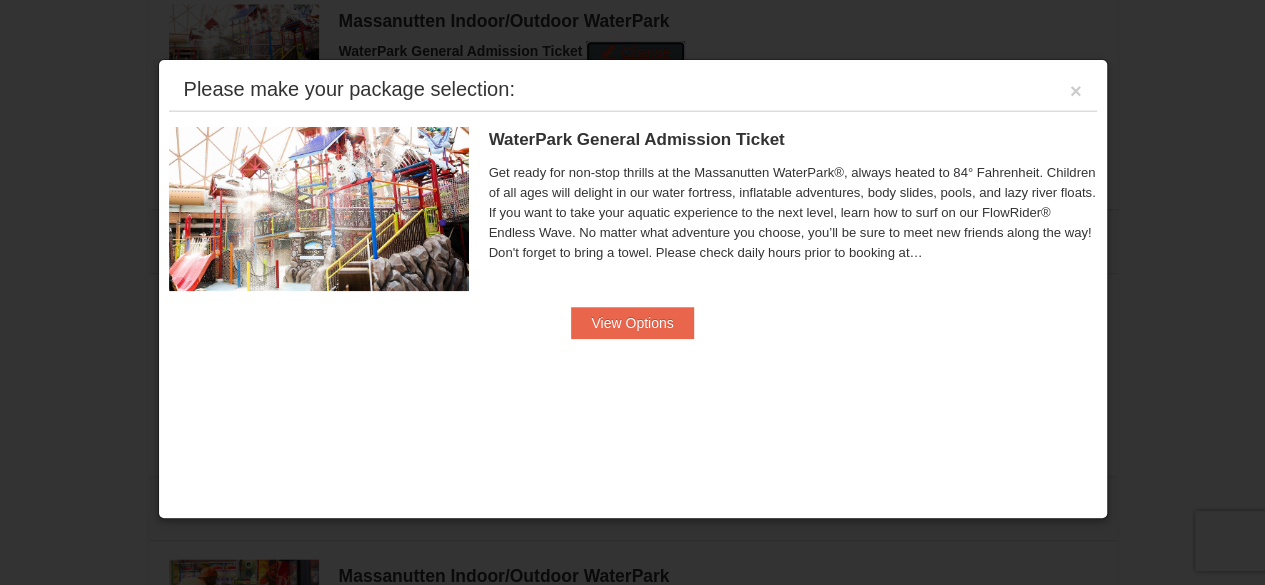 scroll, scrollTop: 911, scrollLeft: 0, axis: vertical 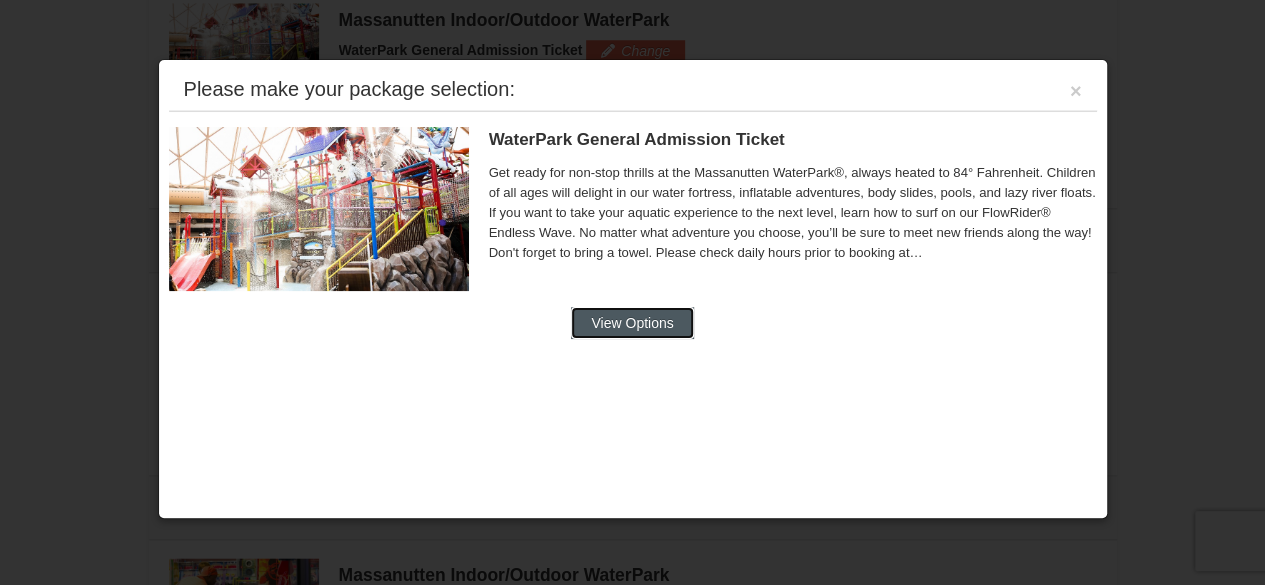click on "View Options" at bounding box center [632, 323] 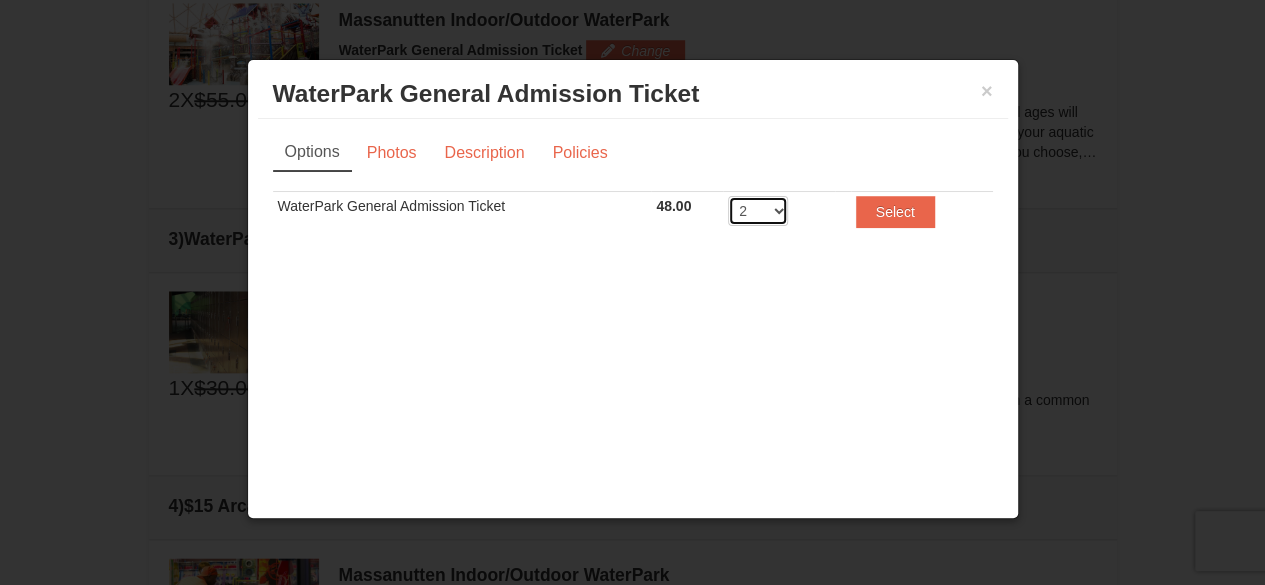 click on "2 3 4 5 6 7 8" at bounding box center (758, 211) 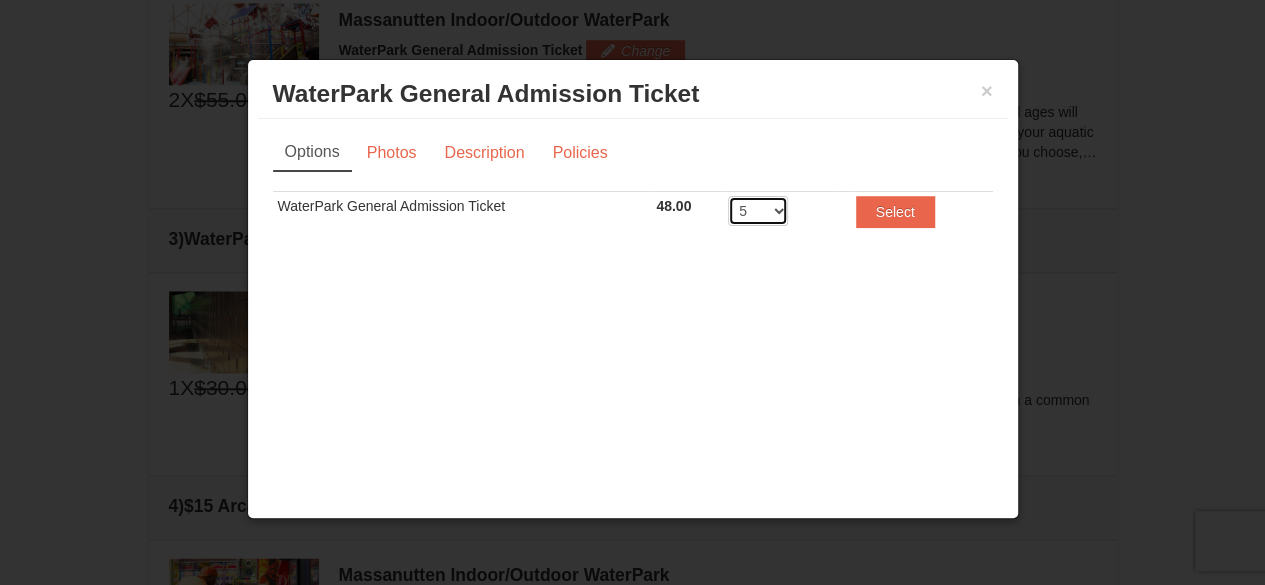click on "2 3 4 5 6 7 8" at bounding box center (758, 211) 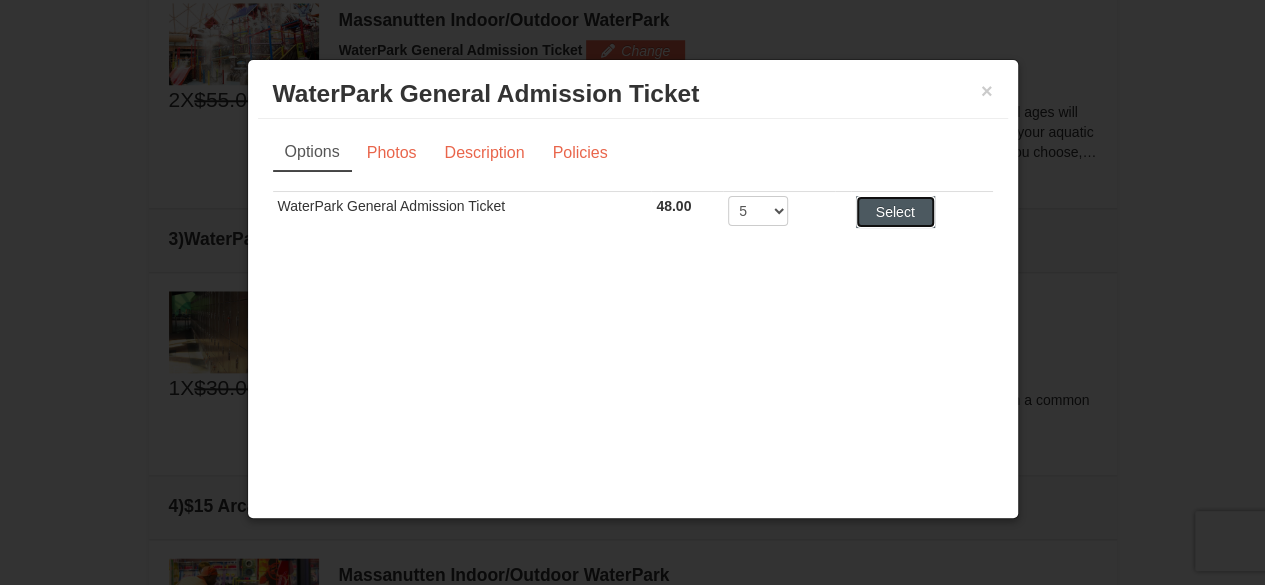 click on "Select" at bounding box center [895, 212] 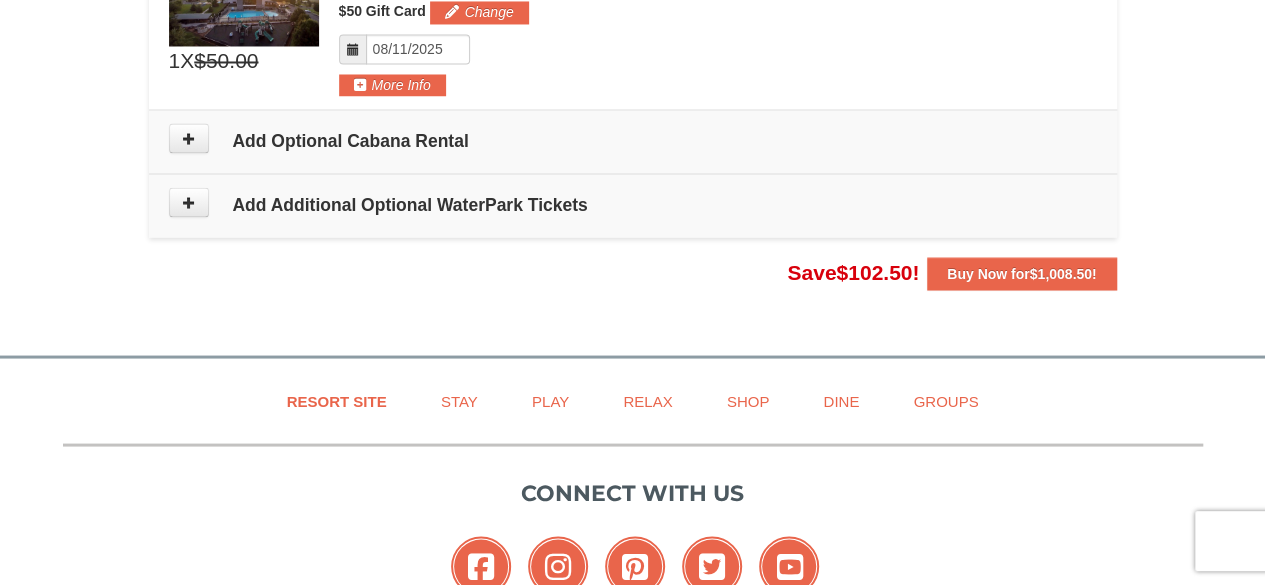scroll, scrollTop: 1873, scrollLeft: 0, axis: vertical 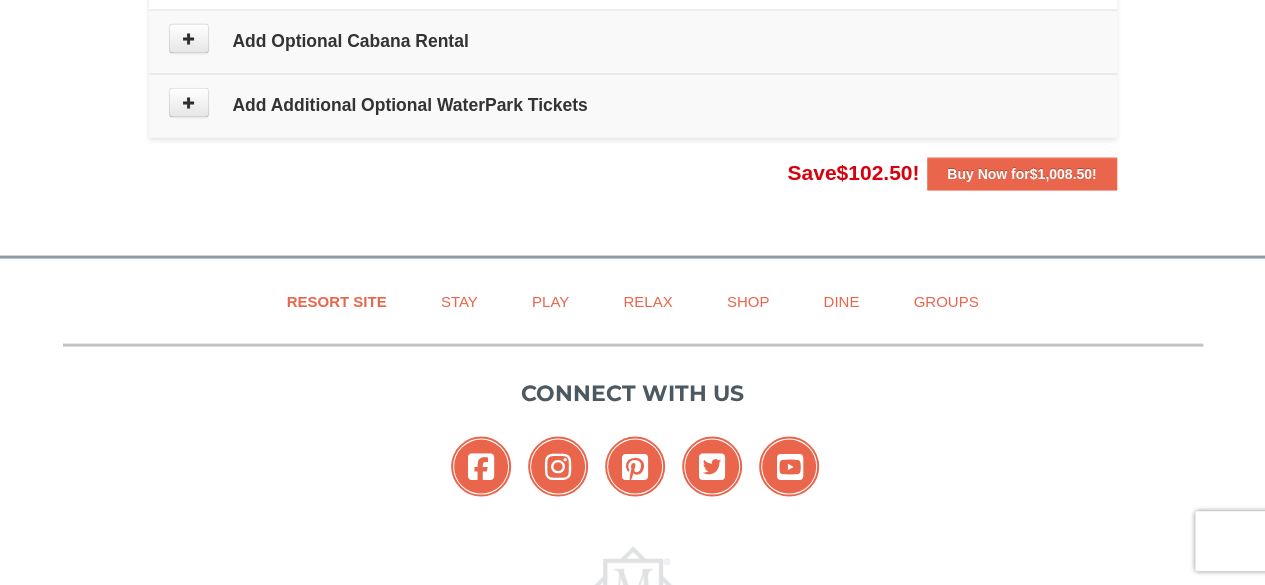 click on "Save
$102.50 !" at bounding box center [853, 171] 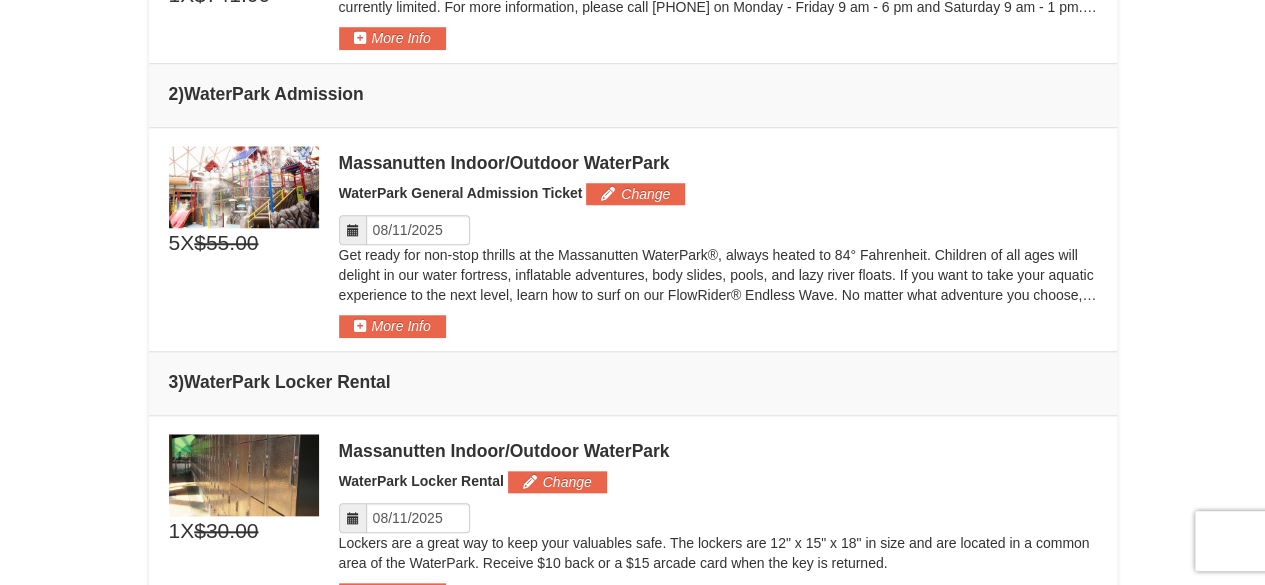 scroll, scrollTop: 673, scrollLeft: 0, axis: vertical 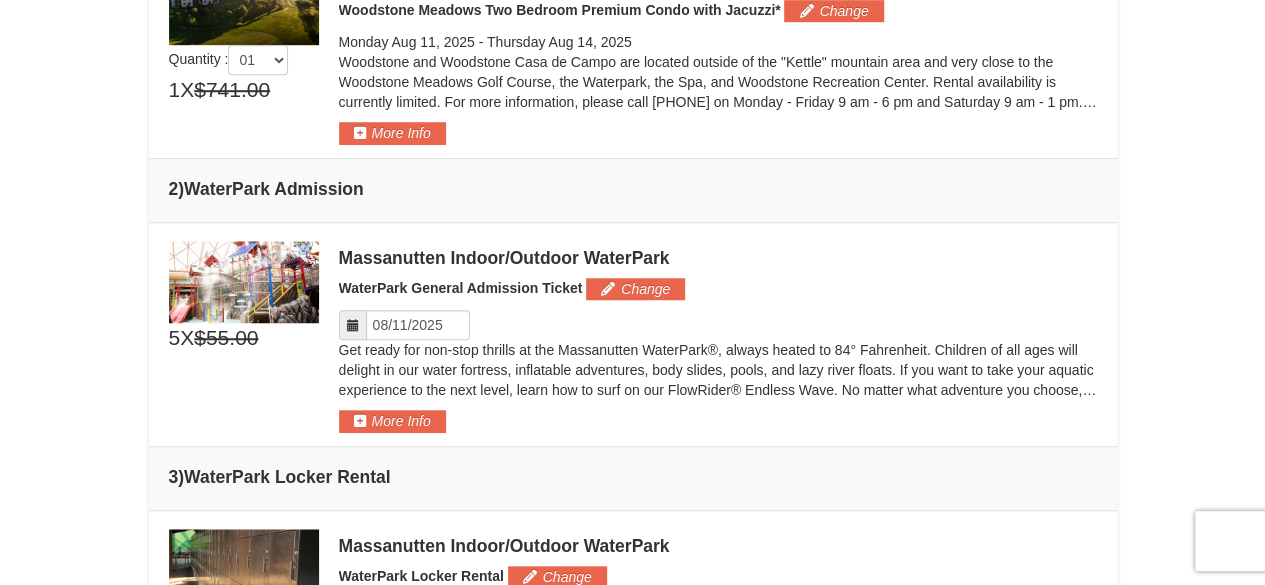 click on "$55.00" at bounding box center [226, 338] 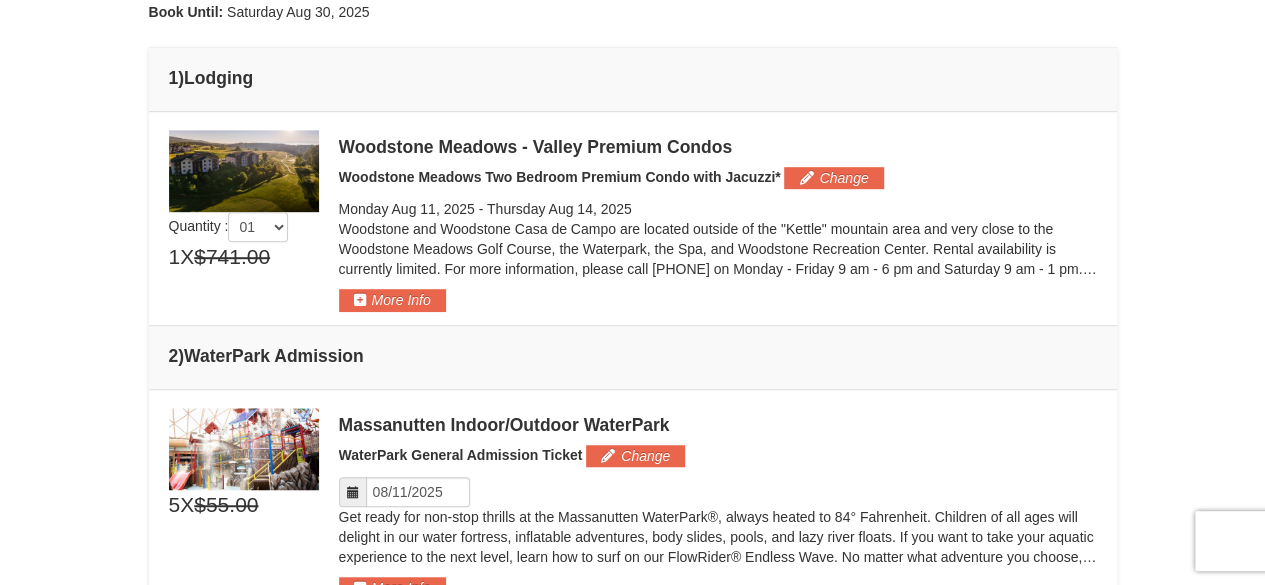 scroll, scrollTop: 173, scrollLeft: 0, axis: vertical 